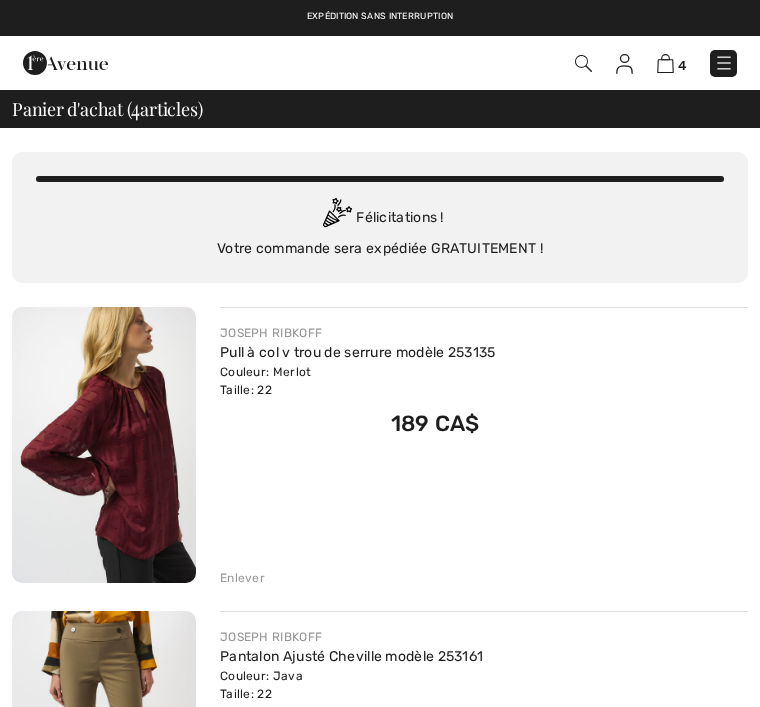 scroll, scrollTop: 0, scrollLeft: 0, axis: both 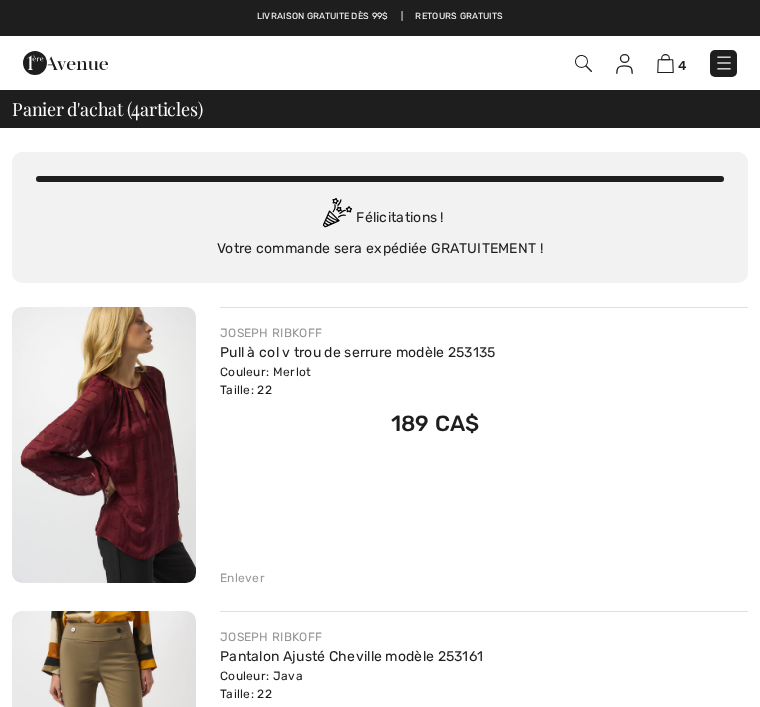 click at bounding box center [724, 63] 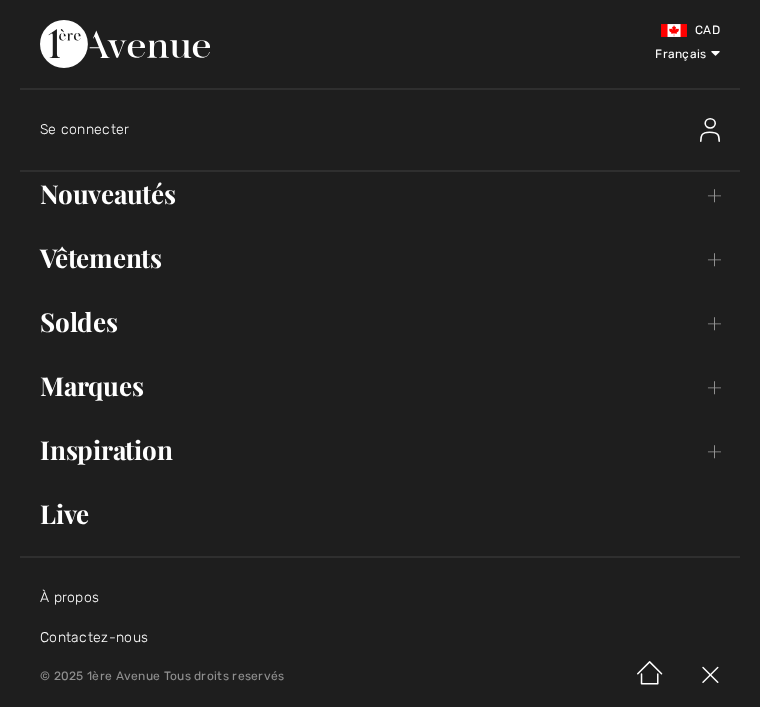 click on "Vêtements Toggle submenu" at bounding box center (380, 258) 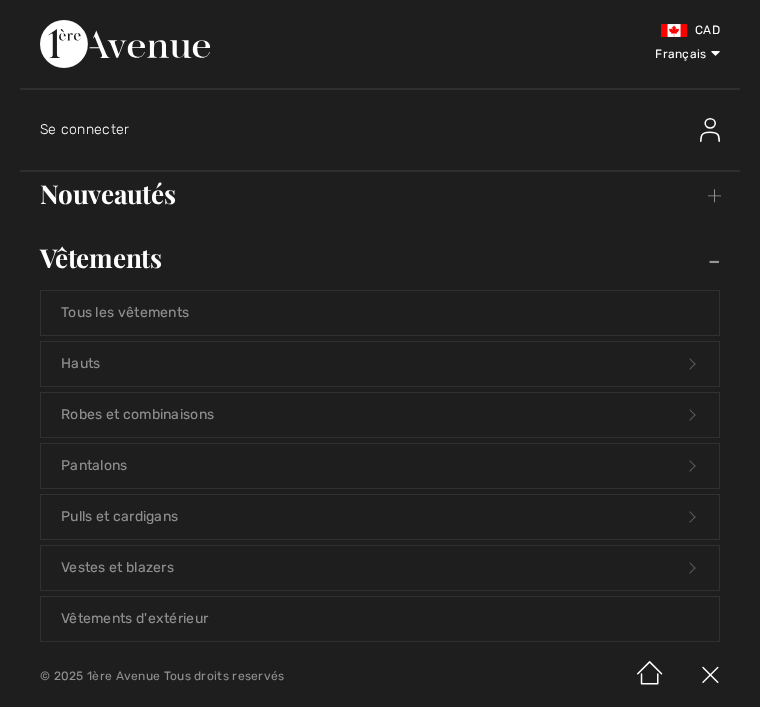 click on "Pantalons Open submenu" at bounding box center [380, 466] 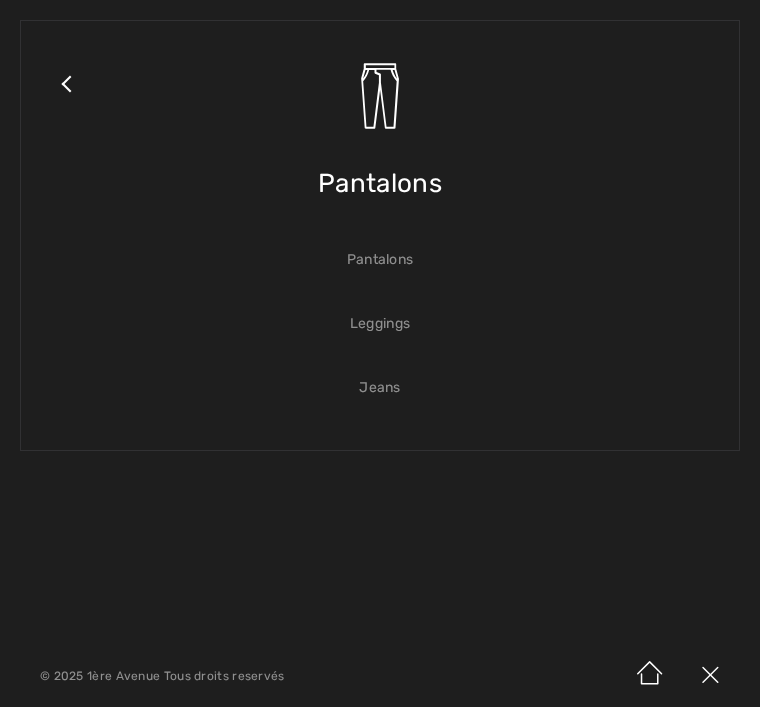 click on "Pantalons" at bounding box center [380, 260] 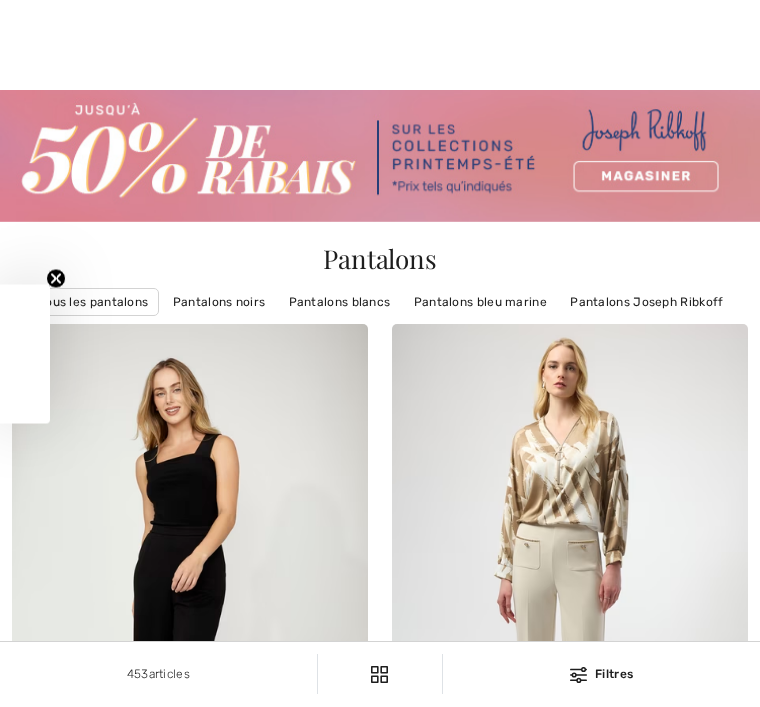 checkbox on "true" 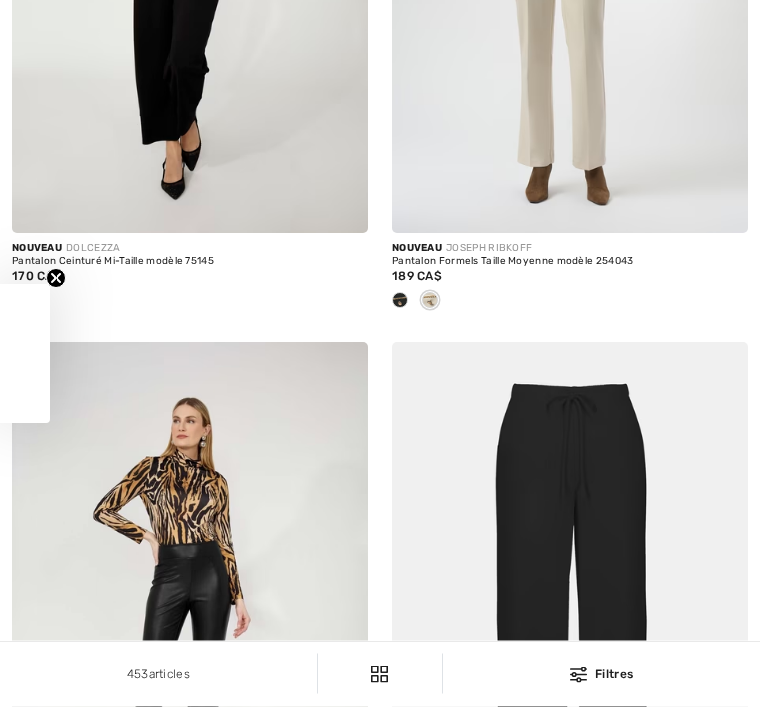 scroll, scrollTop: 0, scrollLeft: 0, axis: both 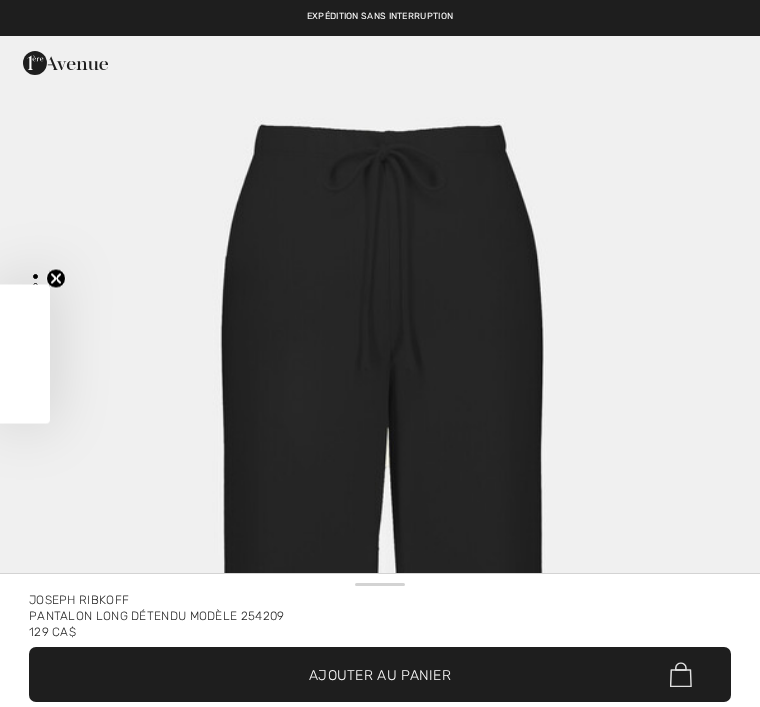 checkbox on "true" 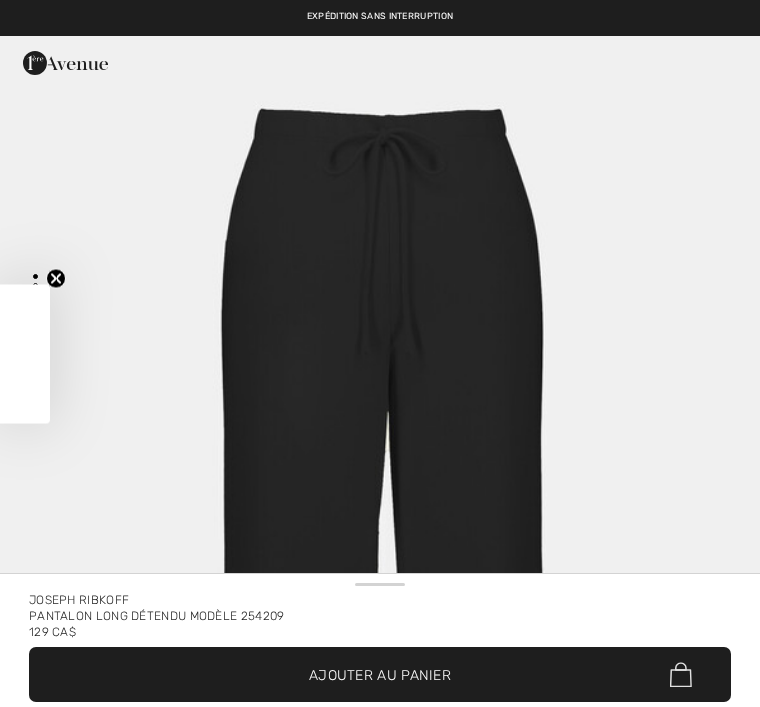 scroll, scrollTop: 0, scrollLeft: 0, axis: both 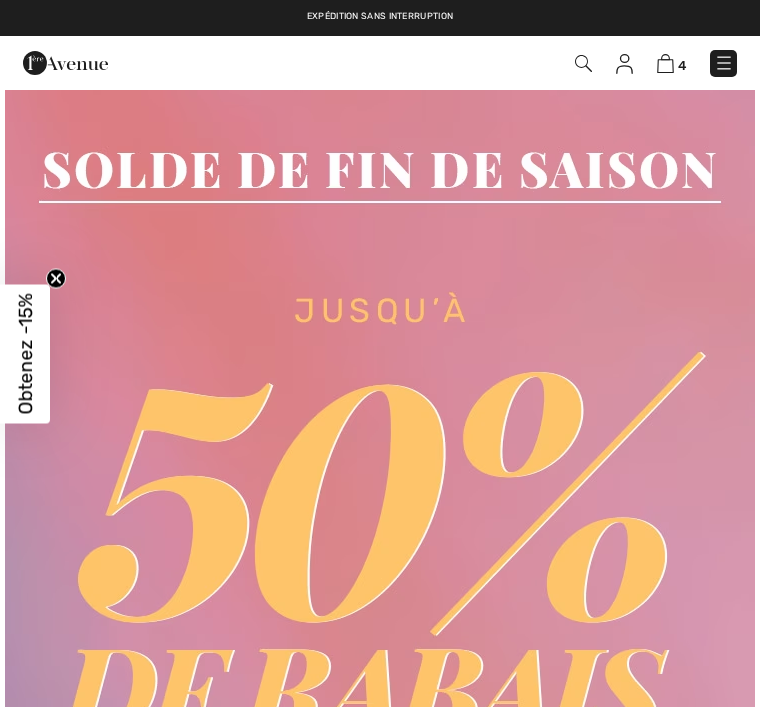 checkbox on "true" 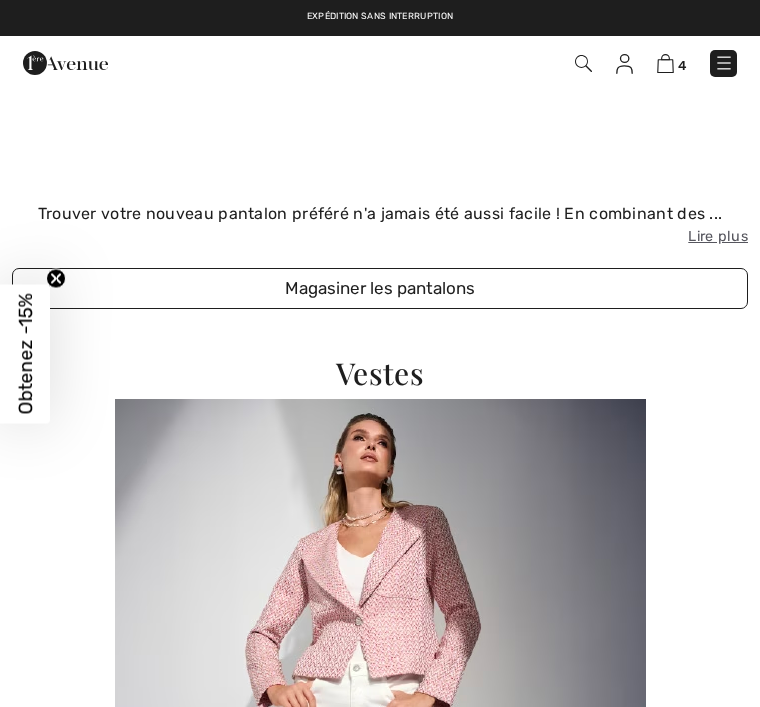 scroll, scrollTop: 0, scrollLeft: 0, axis: both 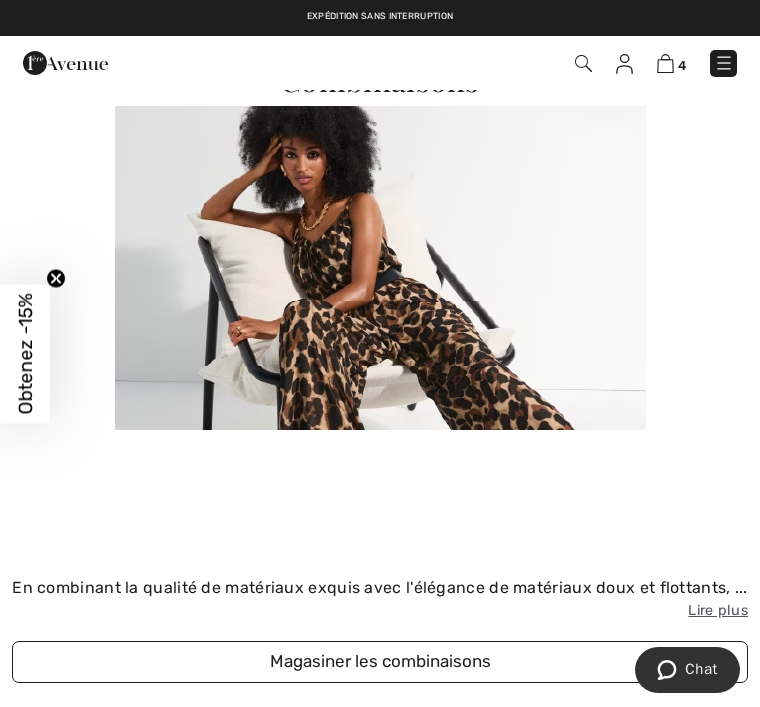 click at bounding box center (724, 63) 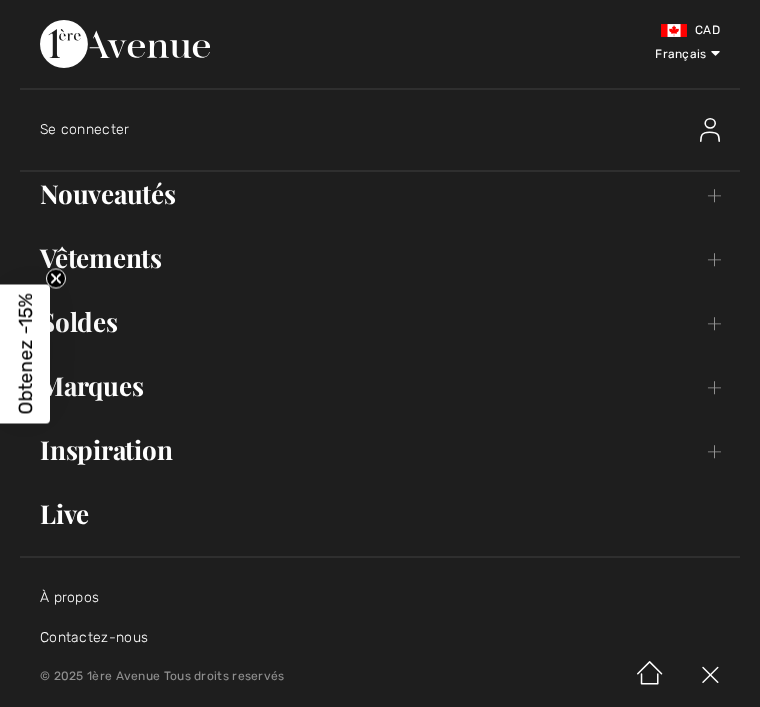 click on "Vêtements Toggle submenu" at bounding box center (380, 258) 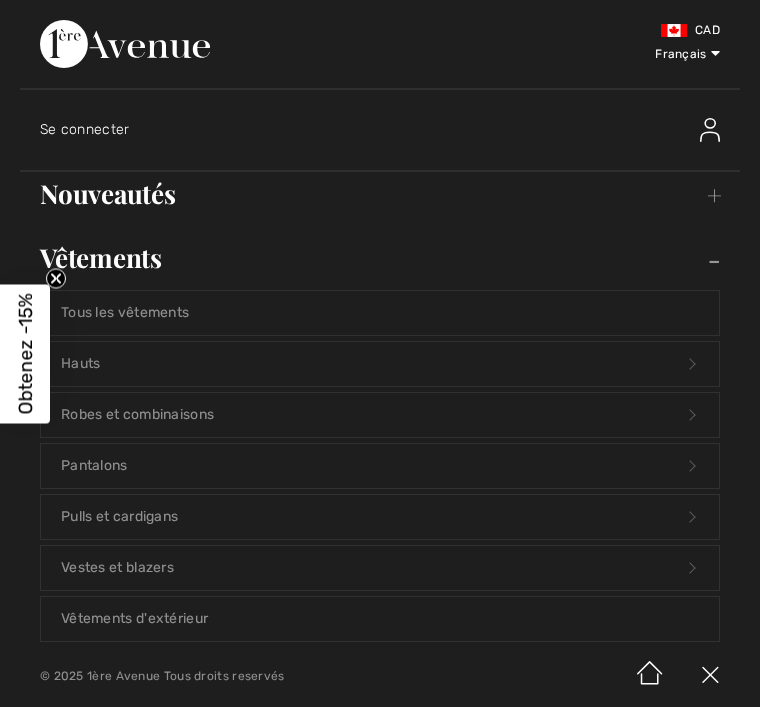 click on "Pantalons Open submenu" at bounding box center (380, 466) 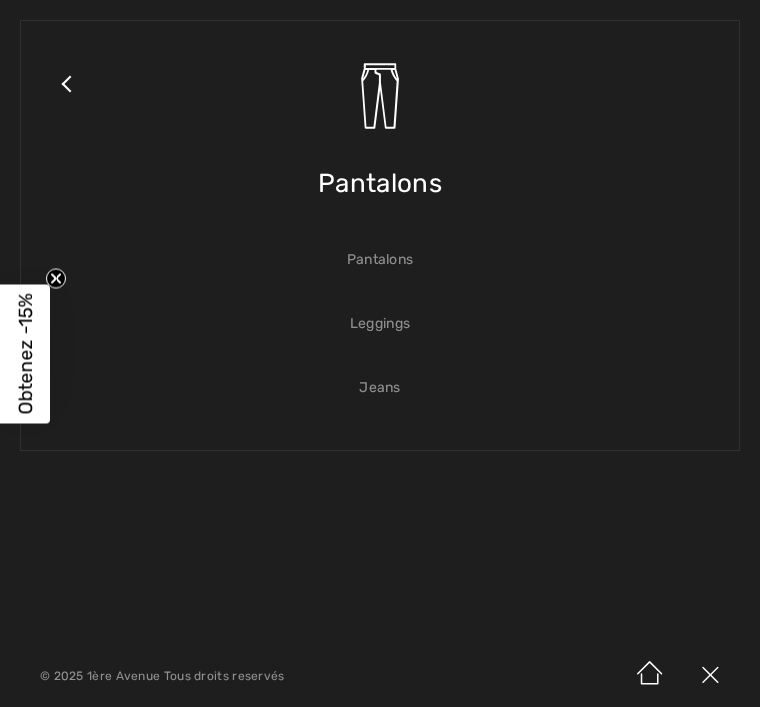 click on "Pantalons" at bounding box center (380, 260) 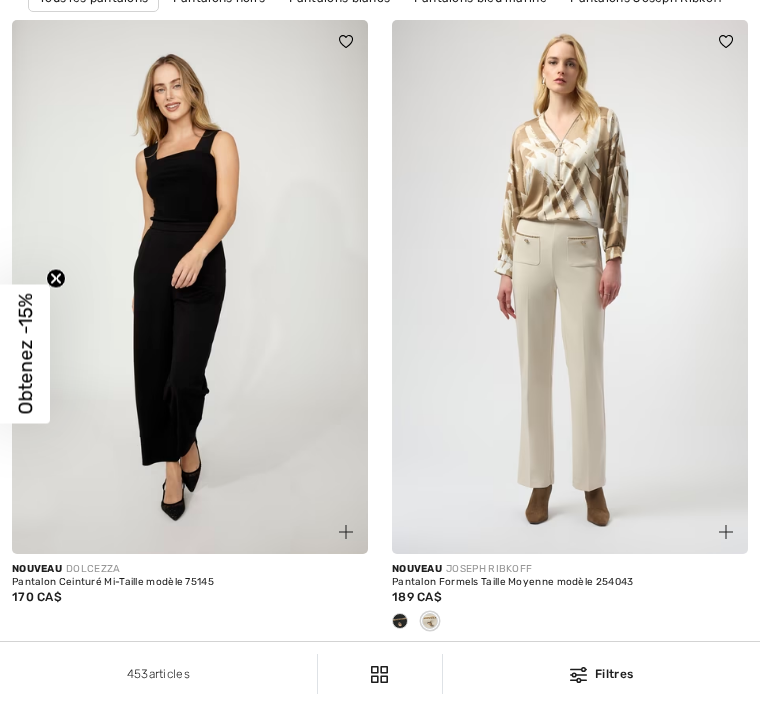 checkbox on "true" 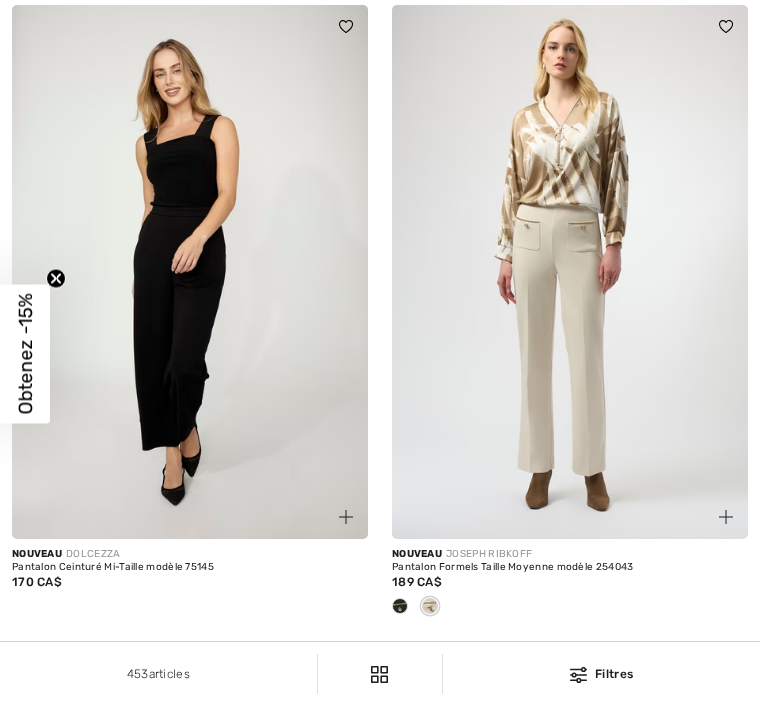 scroll, scrollTop: 0, scrollLeft: 0, axis: both 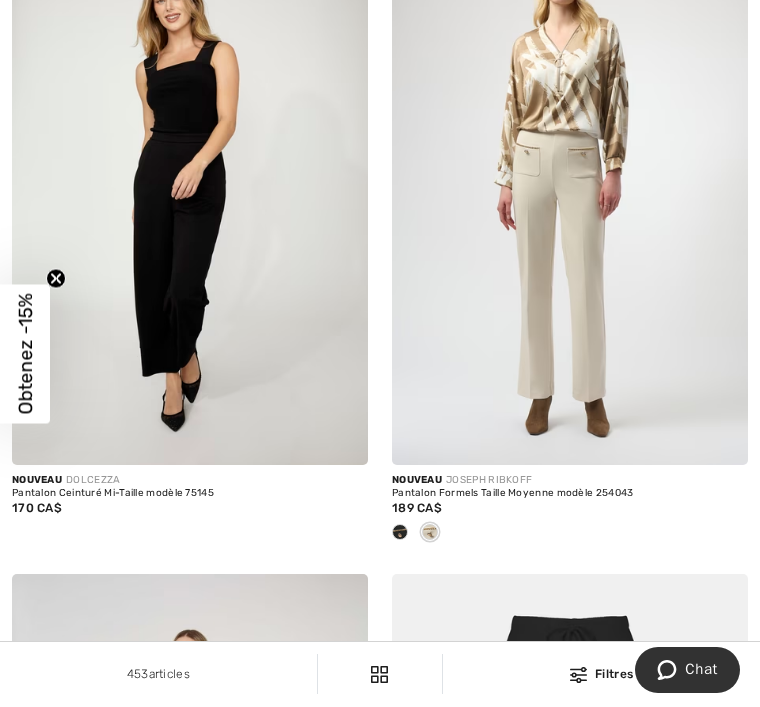 click on "Pantalon Formels Taille Moyenne modèle 254043" at bounding box center (570, 494) 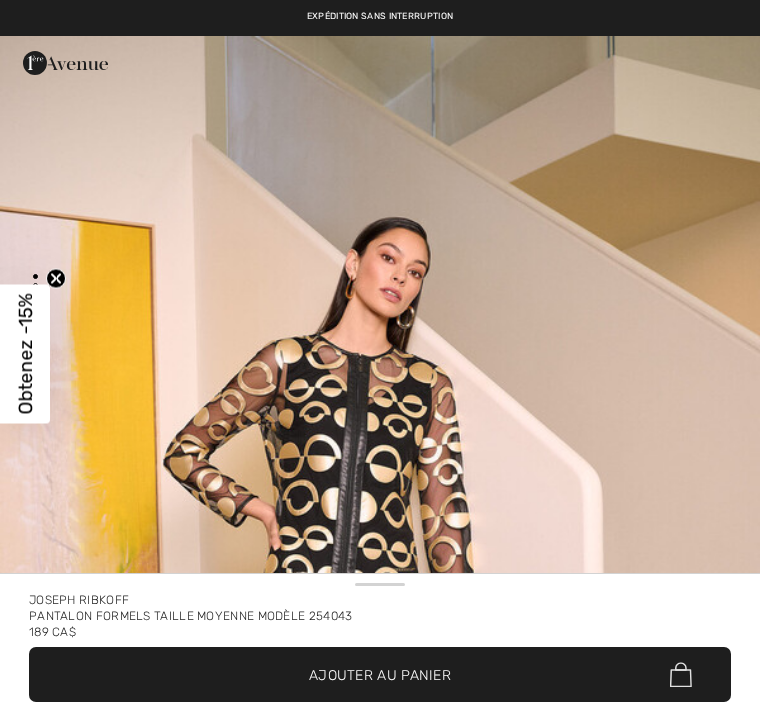 checkbox on "true" 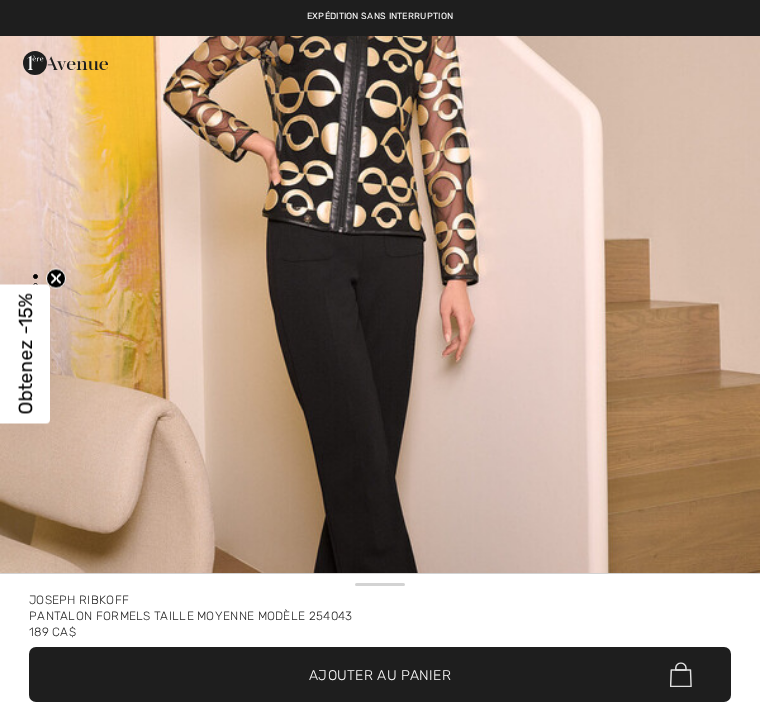 scroll, scrollTop: 0, scrollLeft: 0, axis: both 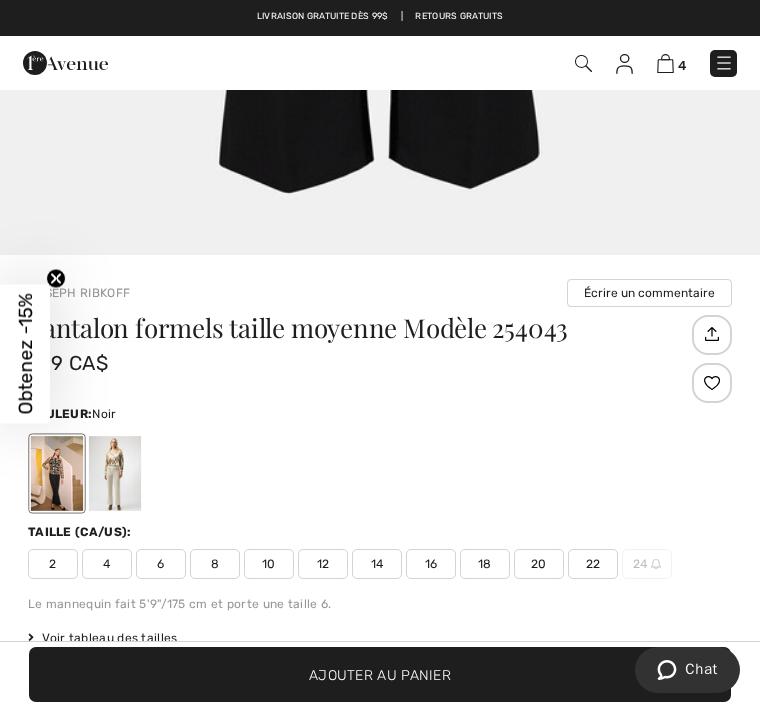 click at bounding box center [115, 473] 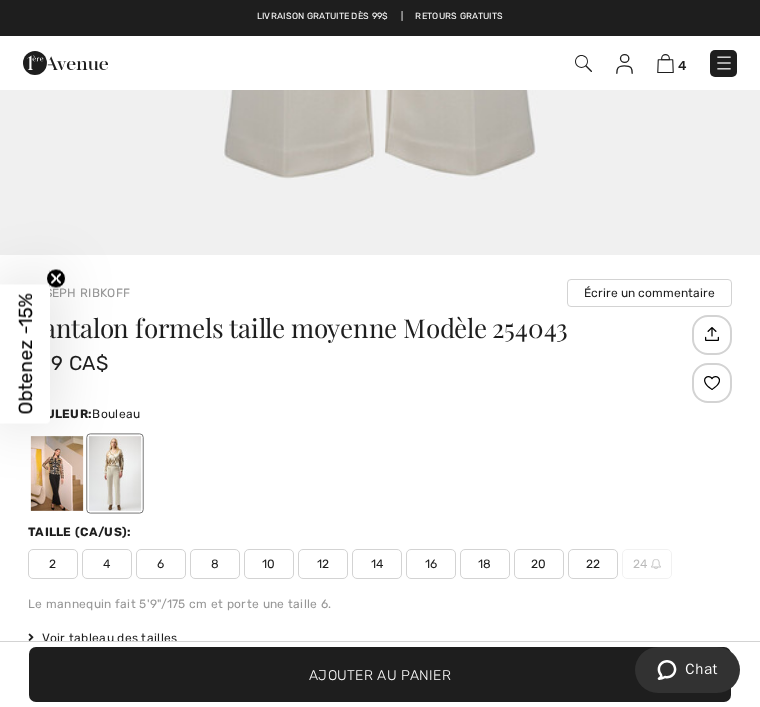 click at bounding box center (115, 473) 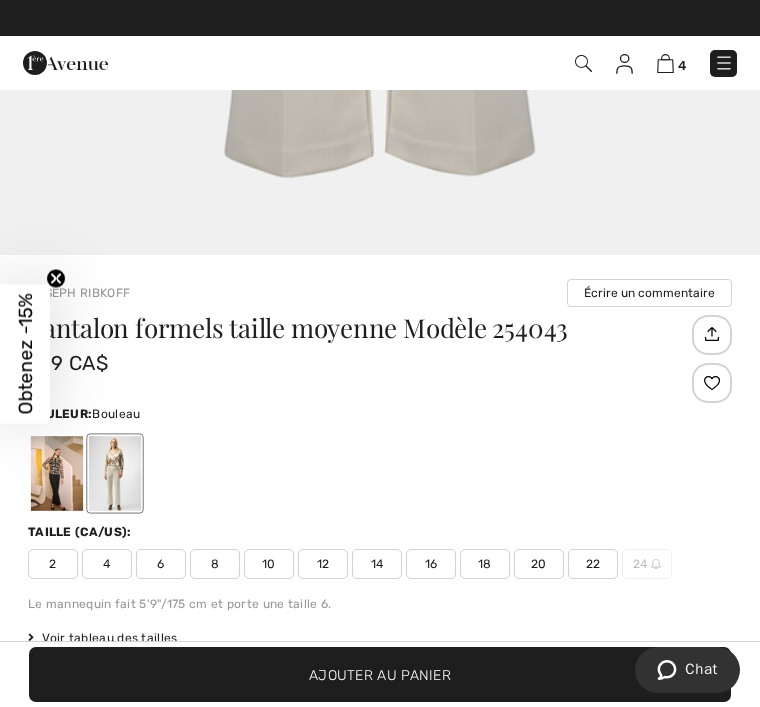 scroll, scrollTop: 0, scrollLeft: 0, axis: both 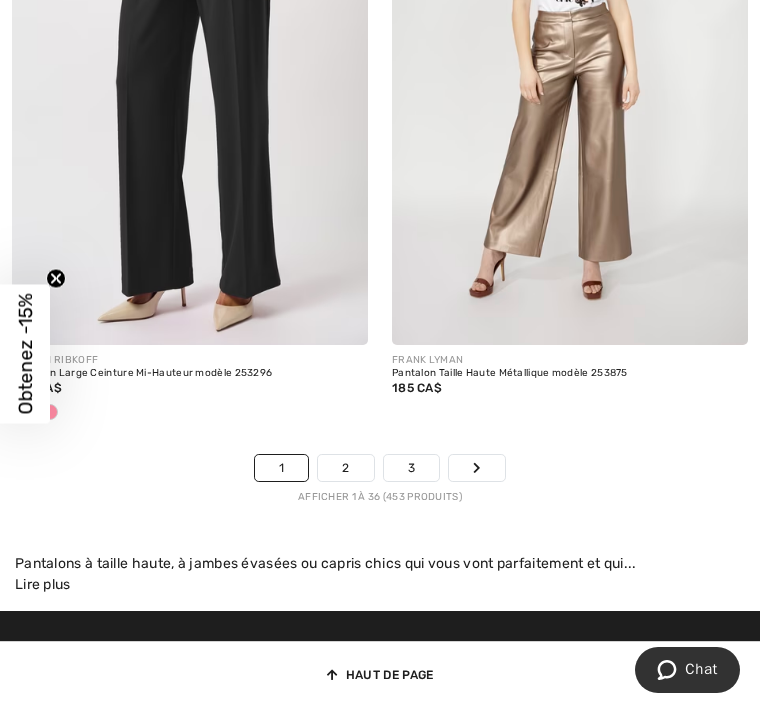 click on "2" at bounding box center [345, 468] 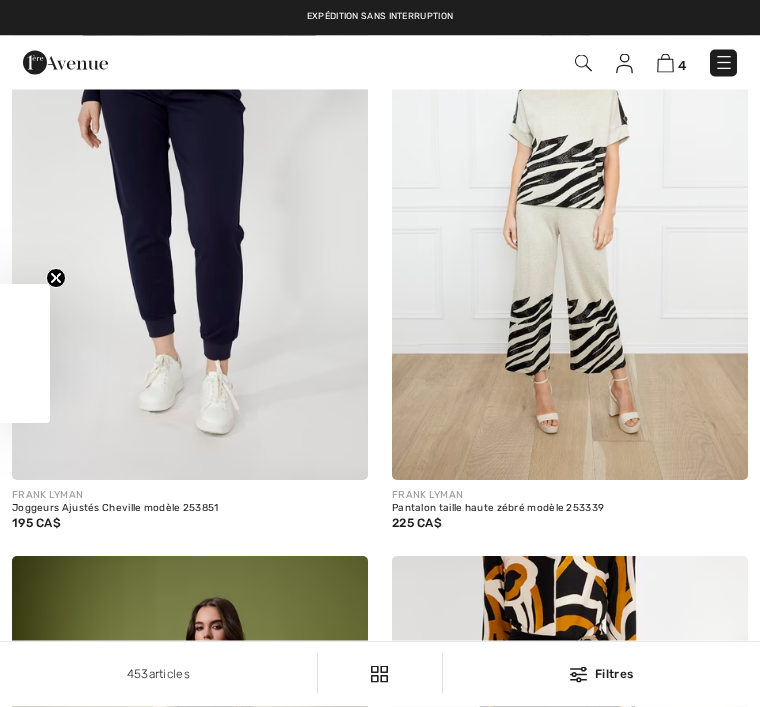 scroll, scrollTop: 0, scrollLeft: 0, axis: both 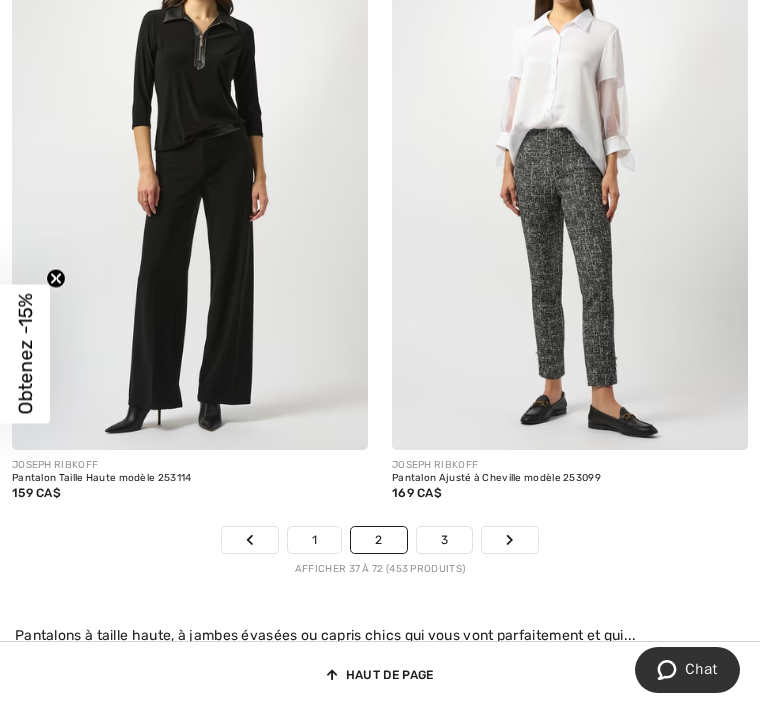 click on "3" at bounding box center (444, 540) 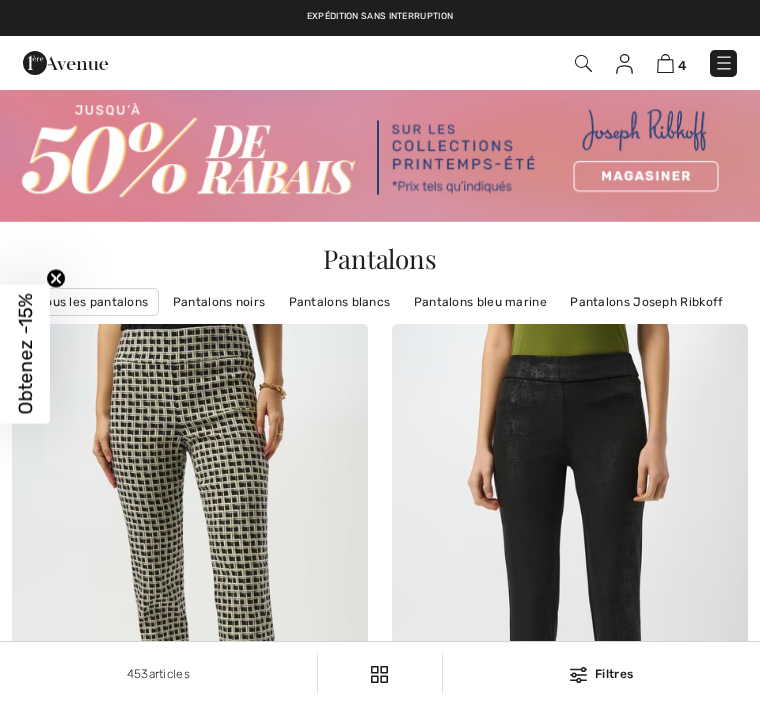 checkbox on "true" 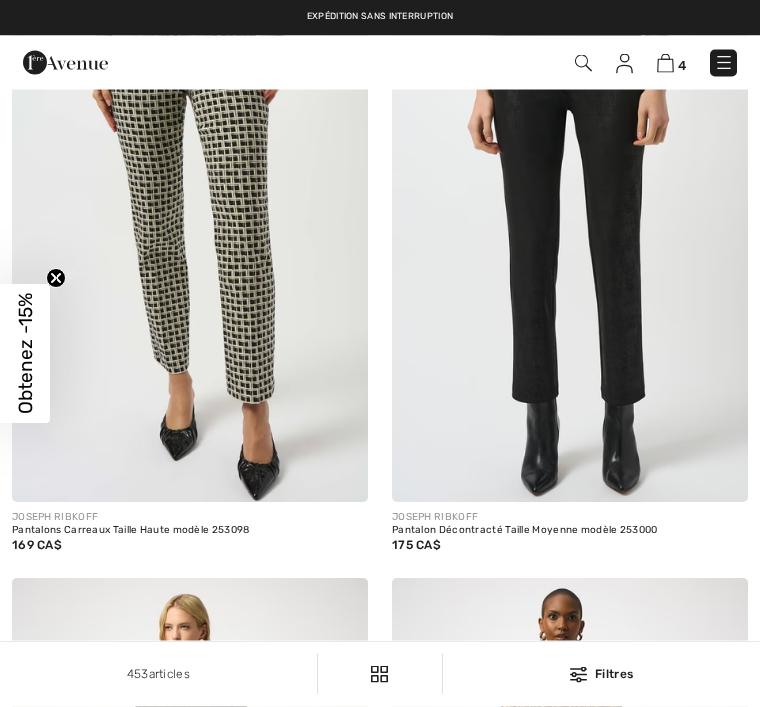 scroll, scrollTop: 0, scrollLeft: 0, axis: both 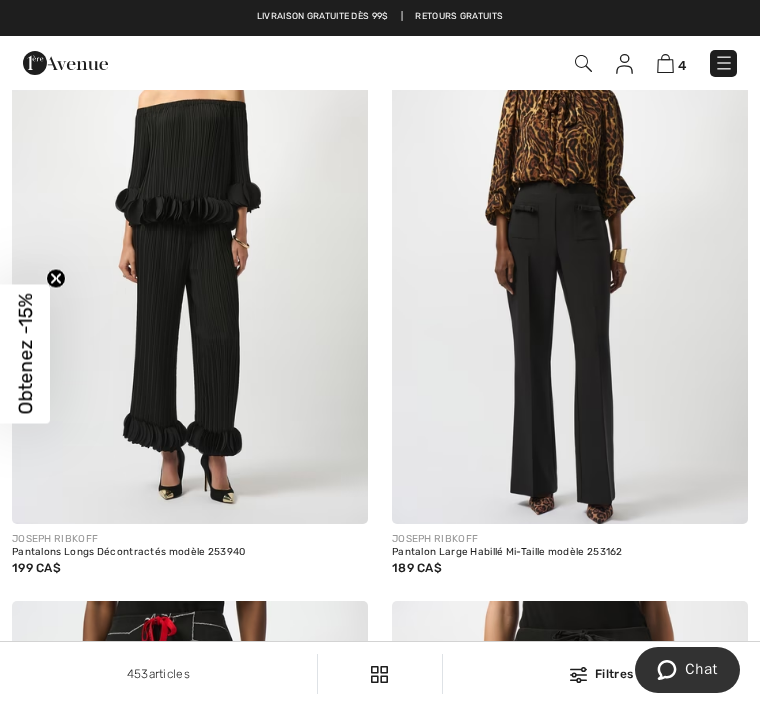 click at bounding box center [570, 257] 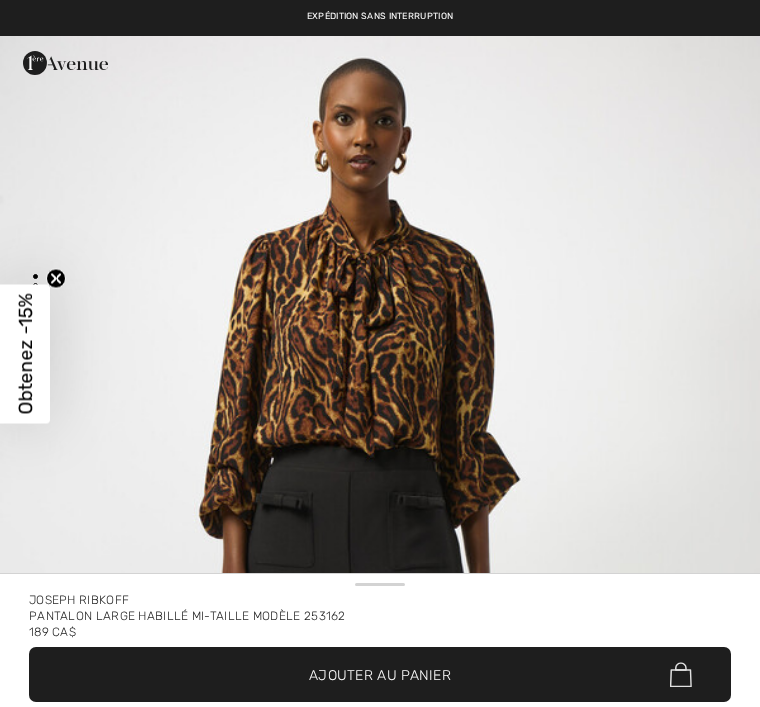 checkbox on "true" 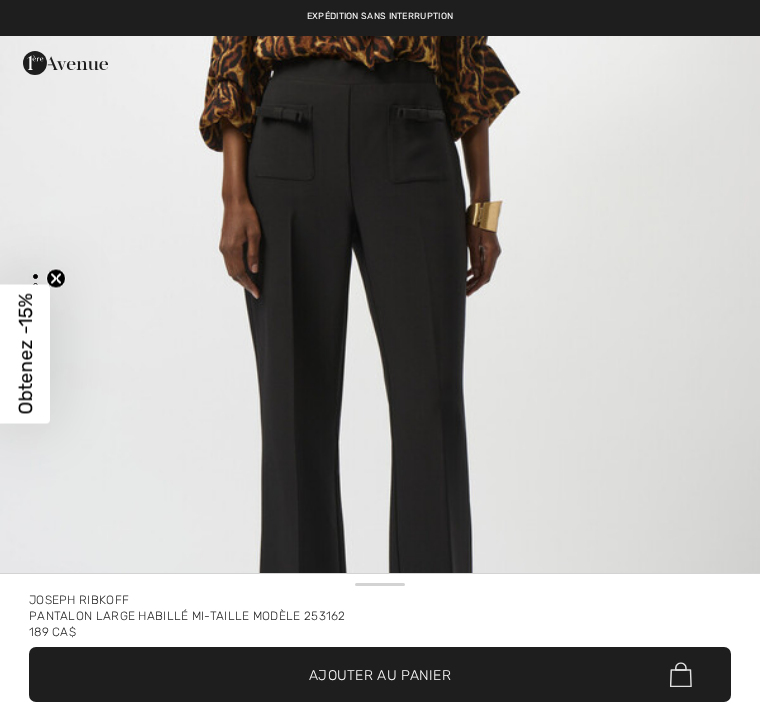 scroll, scrollTop: 0, scrollLeft: 0, axis: both 